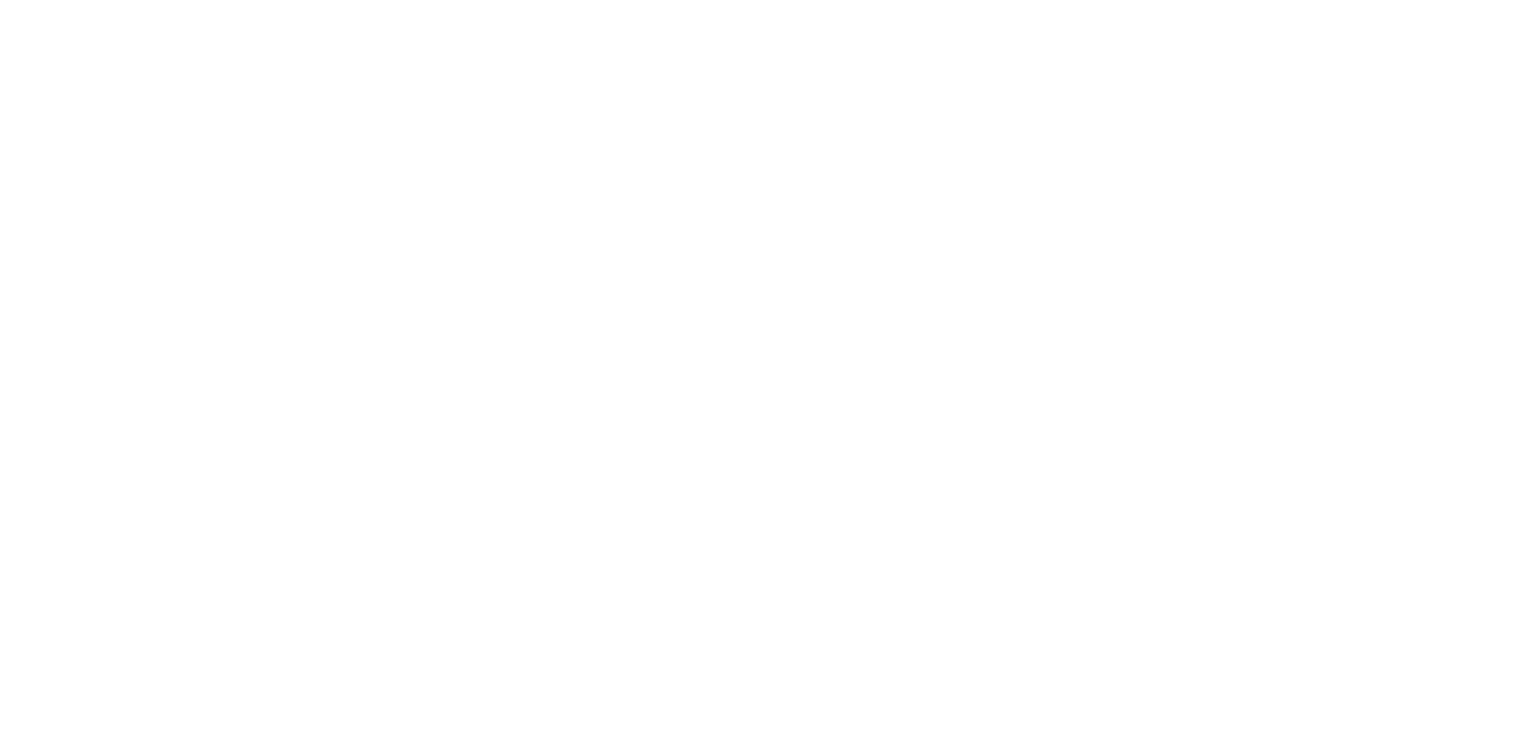 scroll, scrollTop: 0, scrollLeft: 0, axis: both 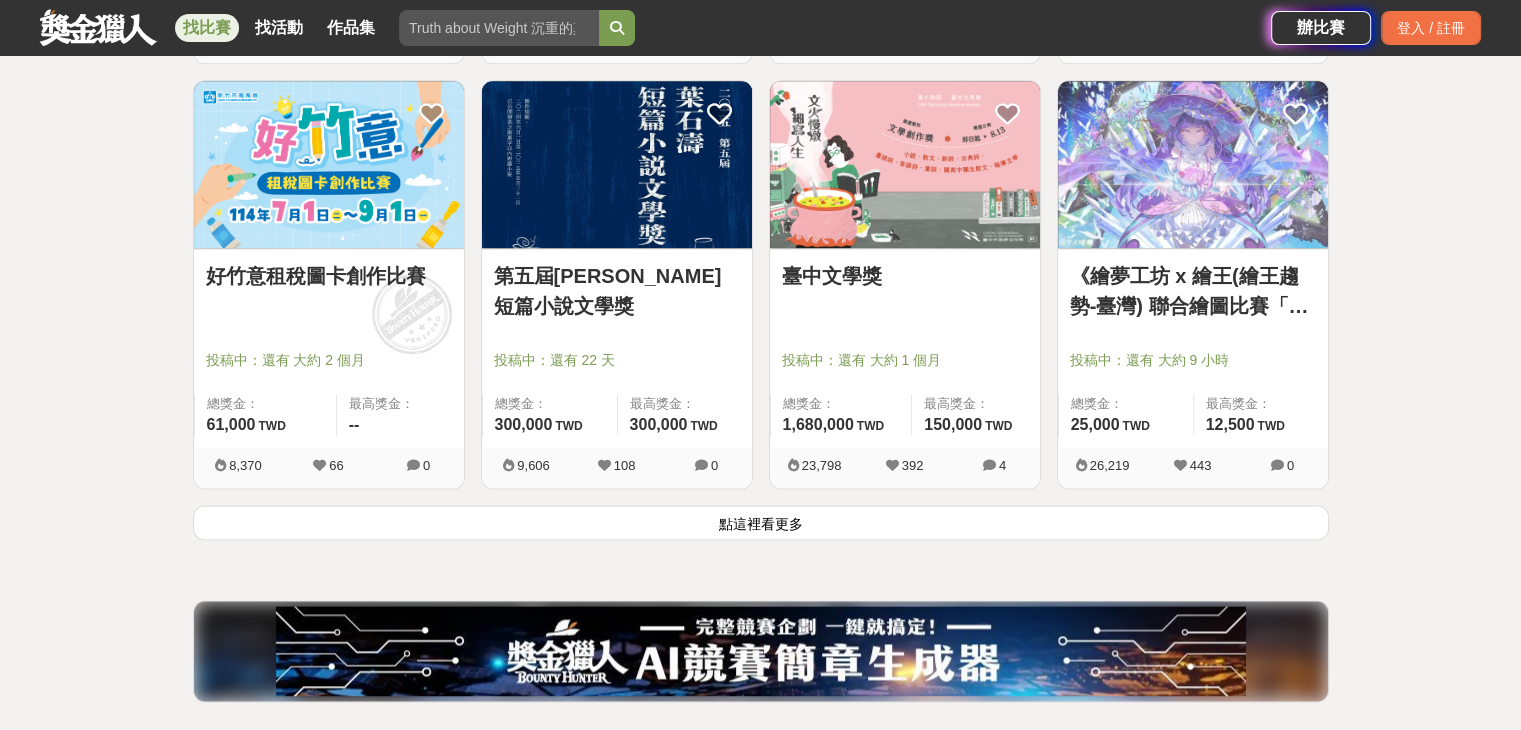 click on "點這裡看更多" at bounding box center [761, 522] 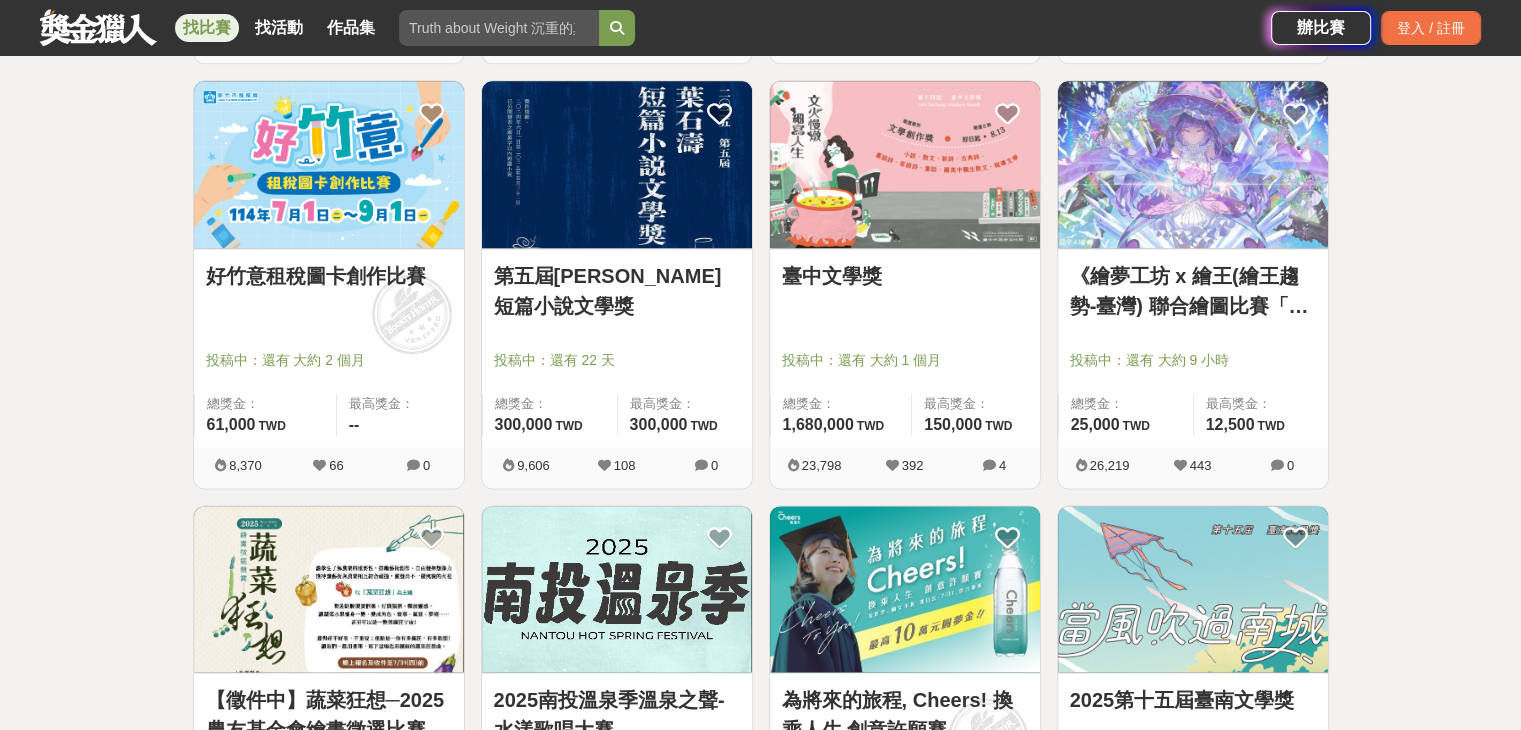 drag, startPoint x: 279, startPoint y: 290, endPoint x: 236, endPoint y: 278, distance: 44.64303 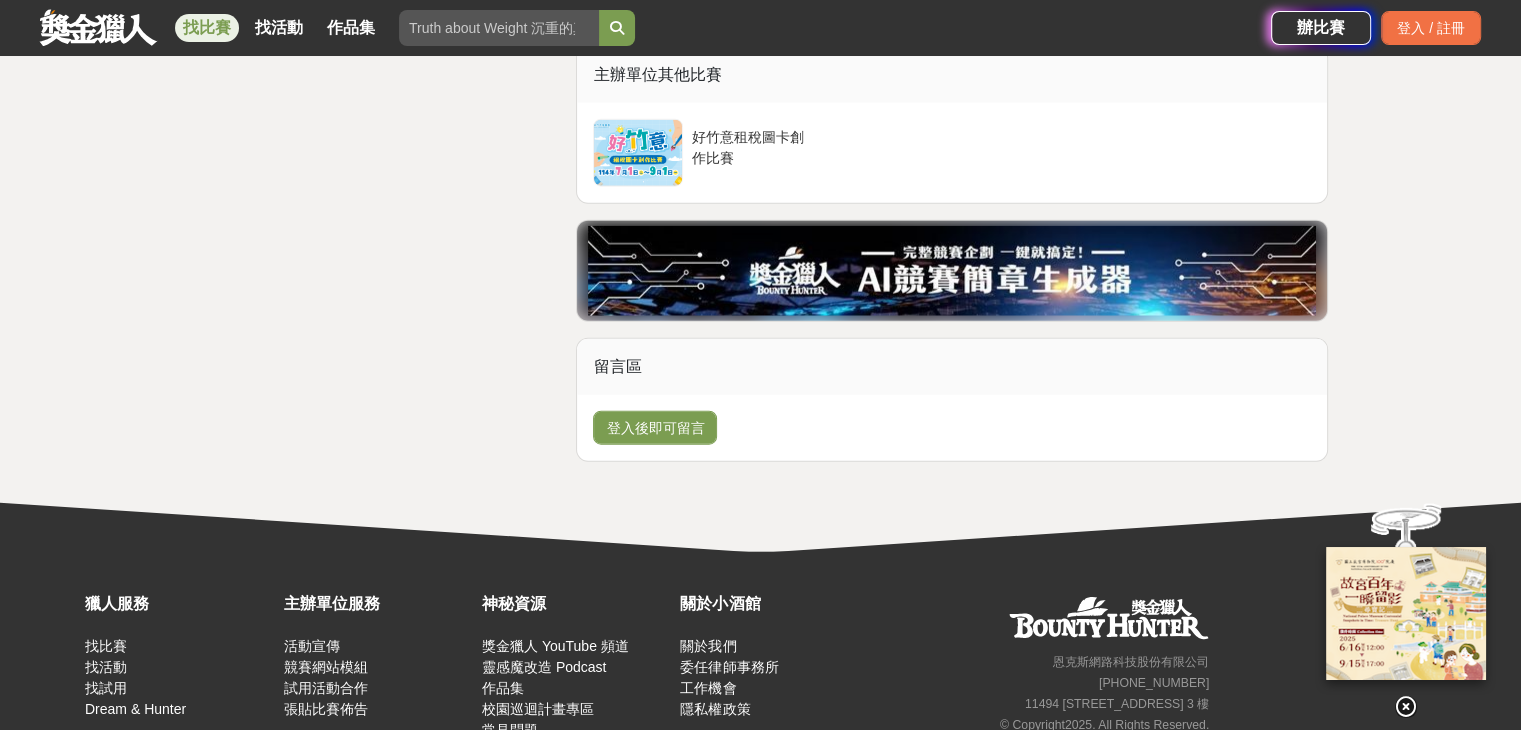 scroll, scrollTop: 4680, scrollLeft: 0, axis: vertical 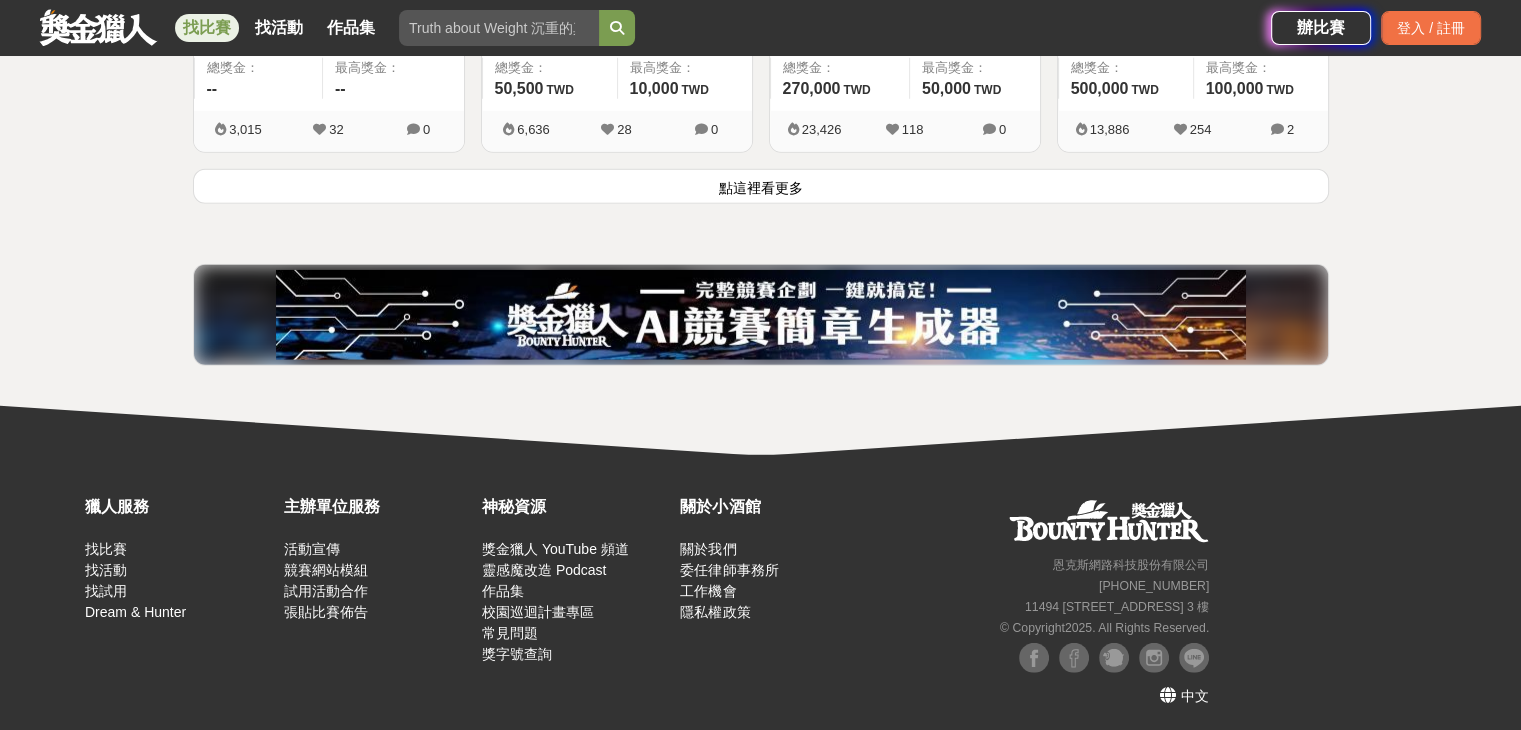 click on "點這裡看更多" at bounding box center (761, 186) 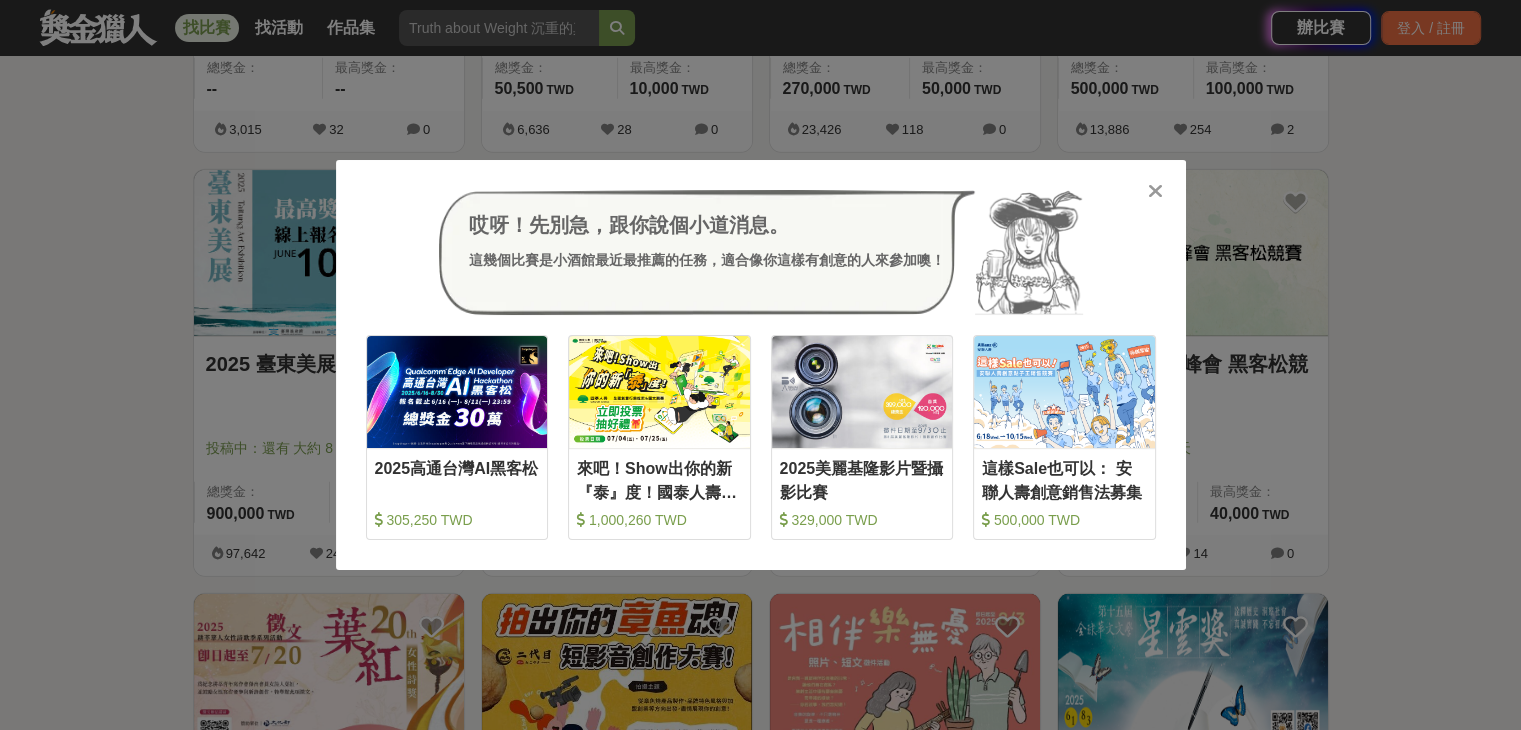 click at bounding box center (1155, 191) 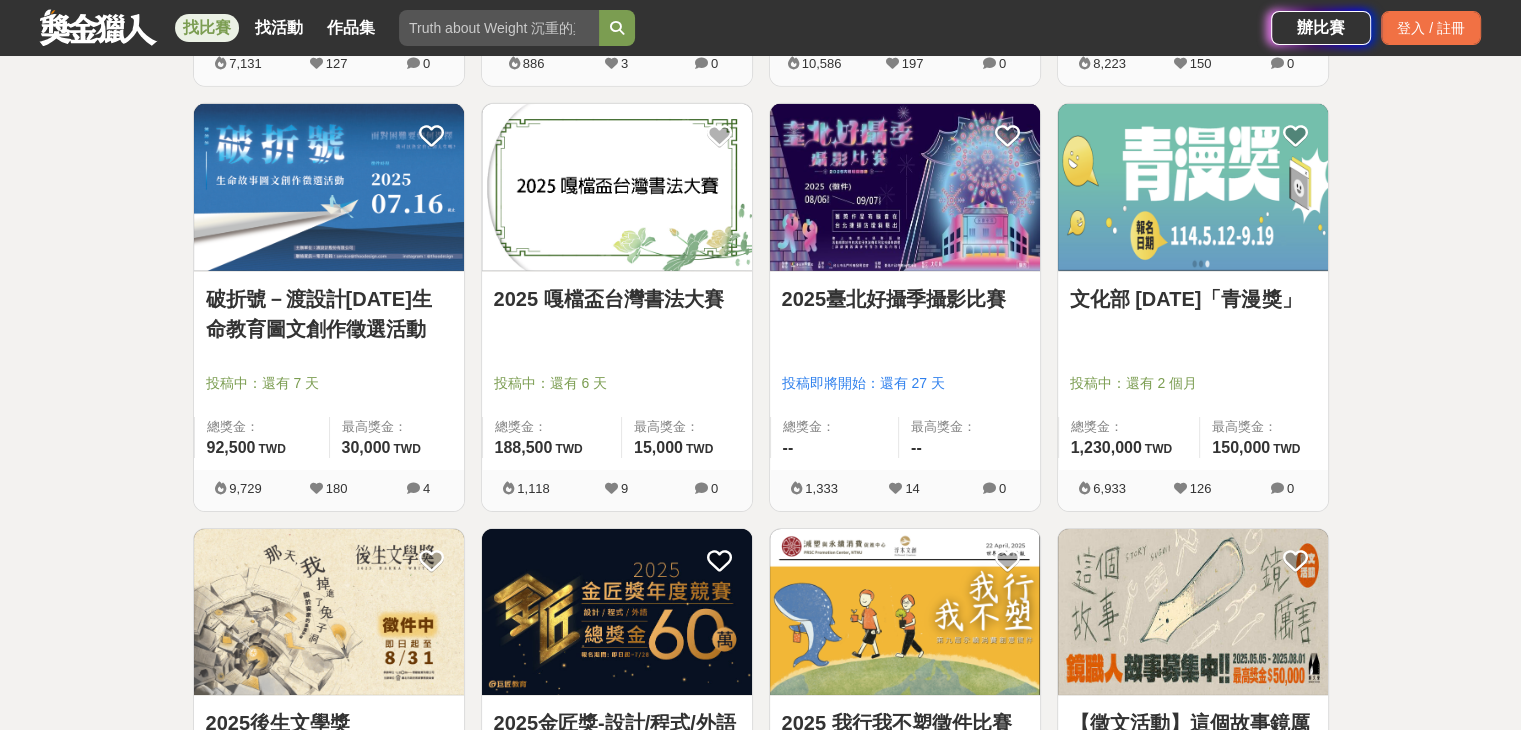 scroll, scrollTop: 6284, scrollLeft: 0, axis: vertical 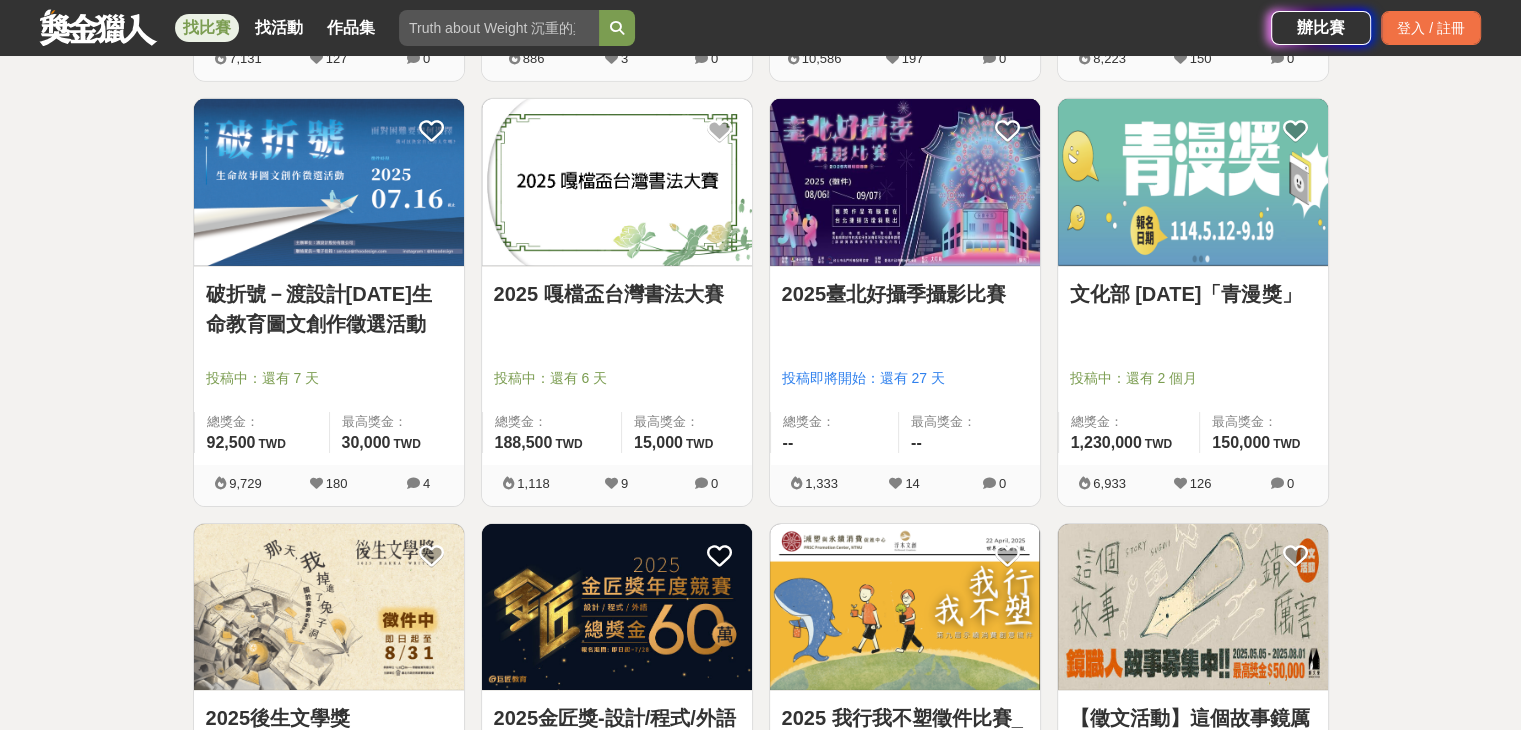 click on "文化部 [DATE]「青漫獎」" at bounding box center [1193, 294] 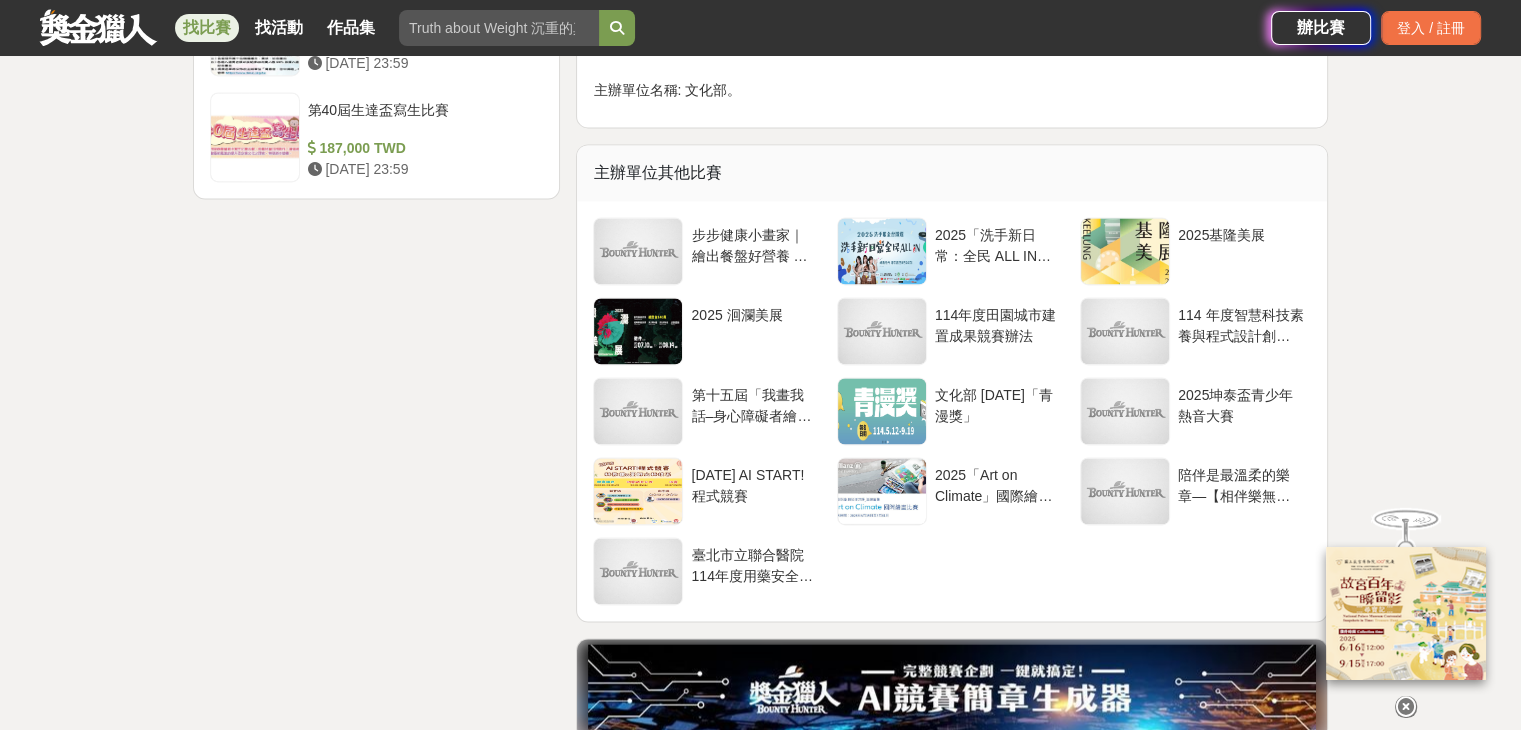 scroll, scrollTop: 2840, scrollLeft: 0, axis: vertical 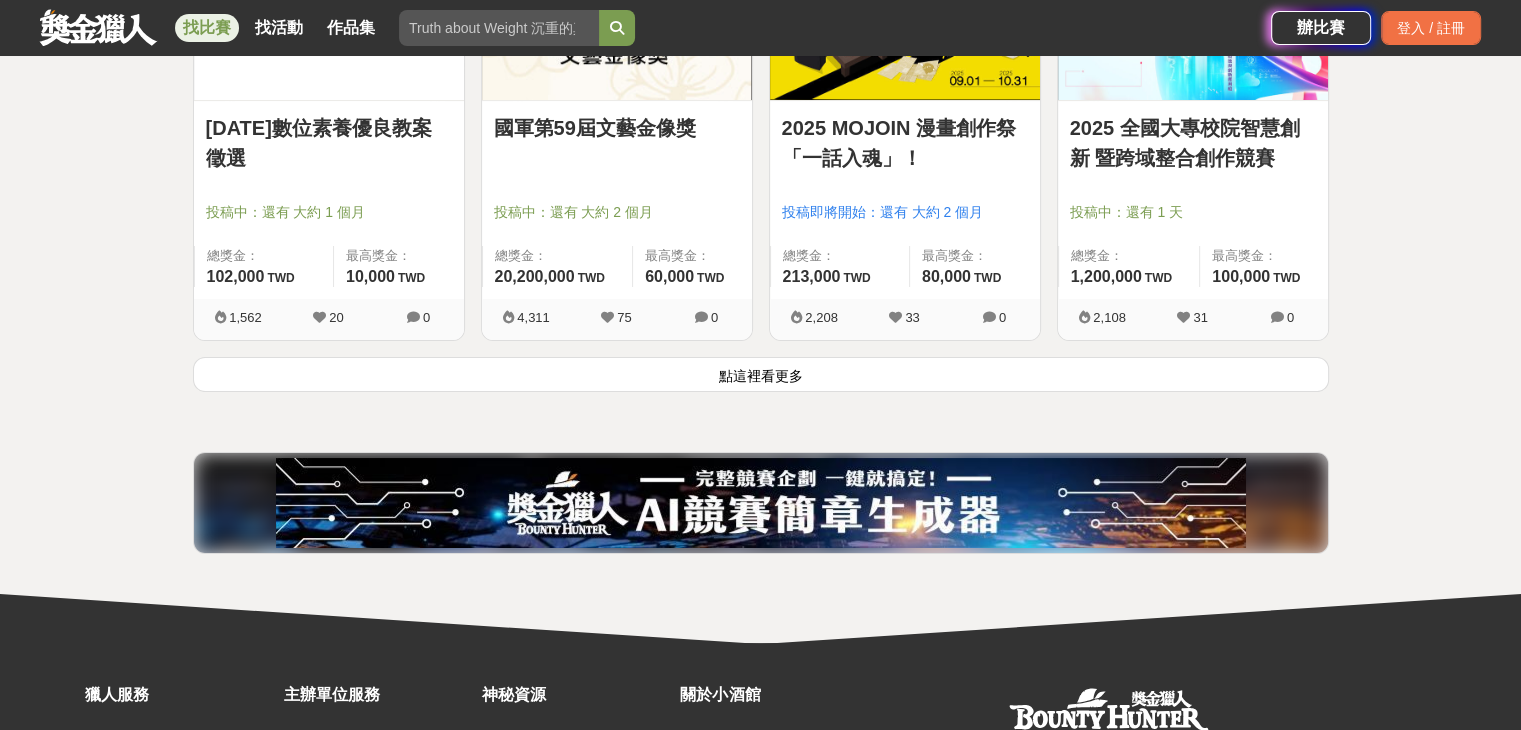 click on "點這裡看更多" at bounding box center [761, 374] 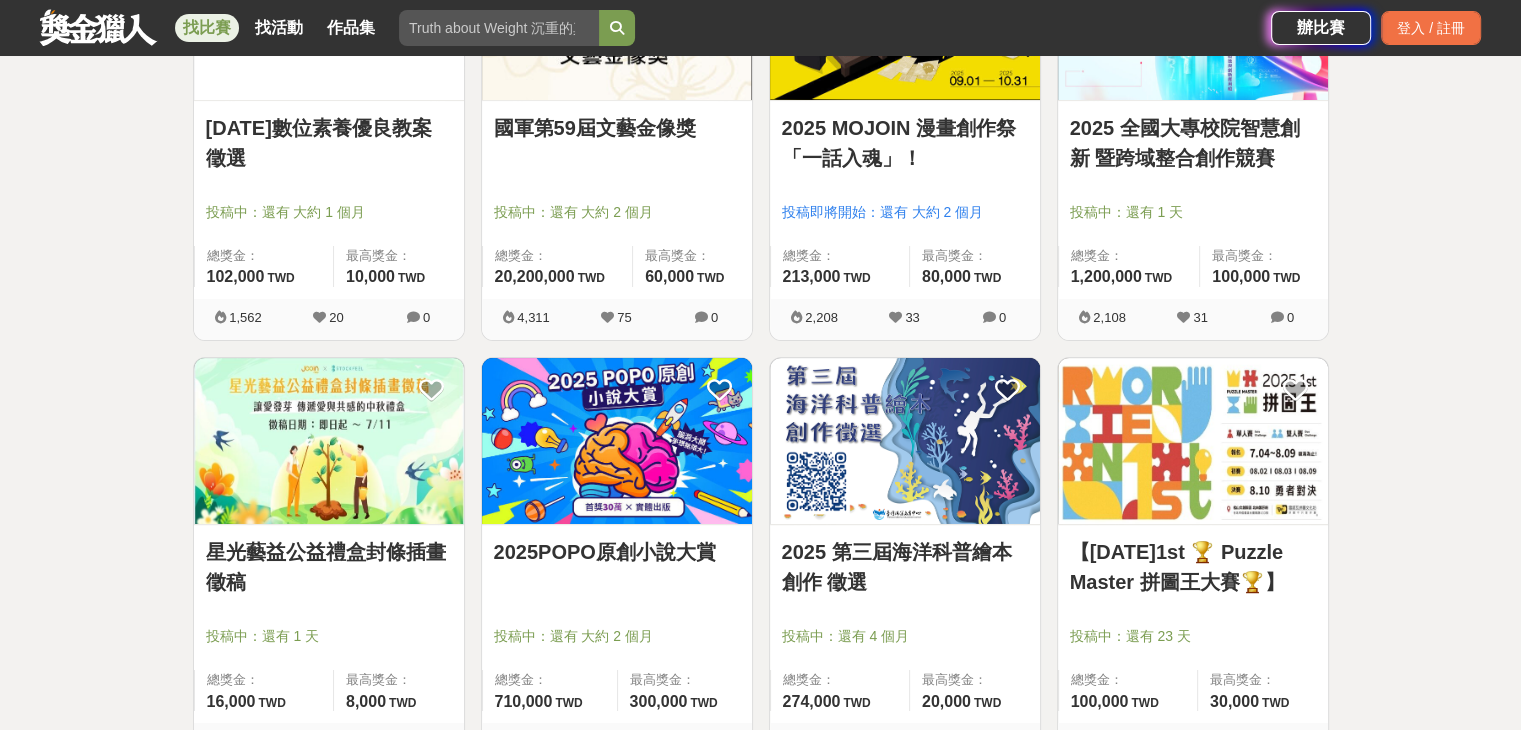 click on "2025 MOJOIN 漫畫創作祭「一話入魂」！" at bounding box center (905, 143) 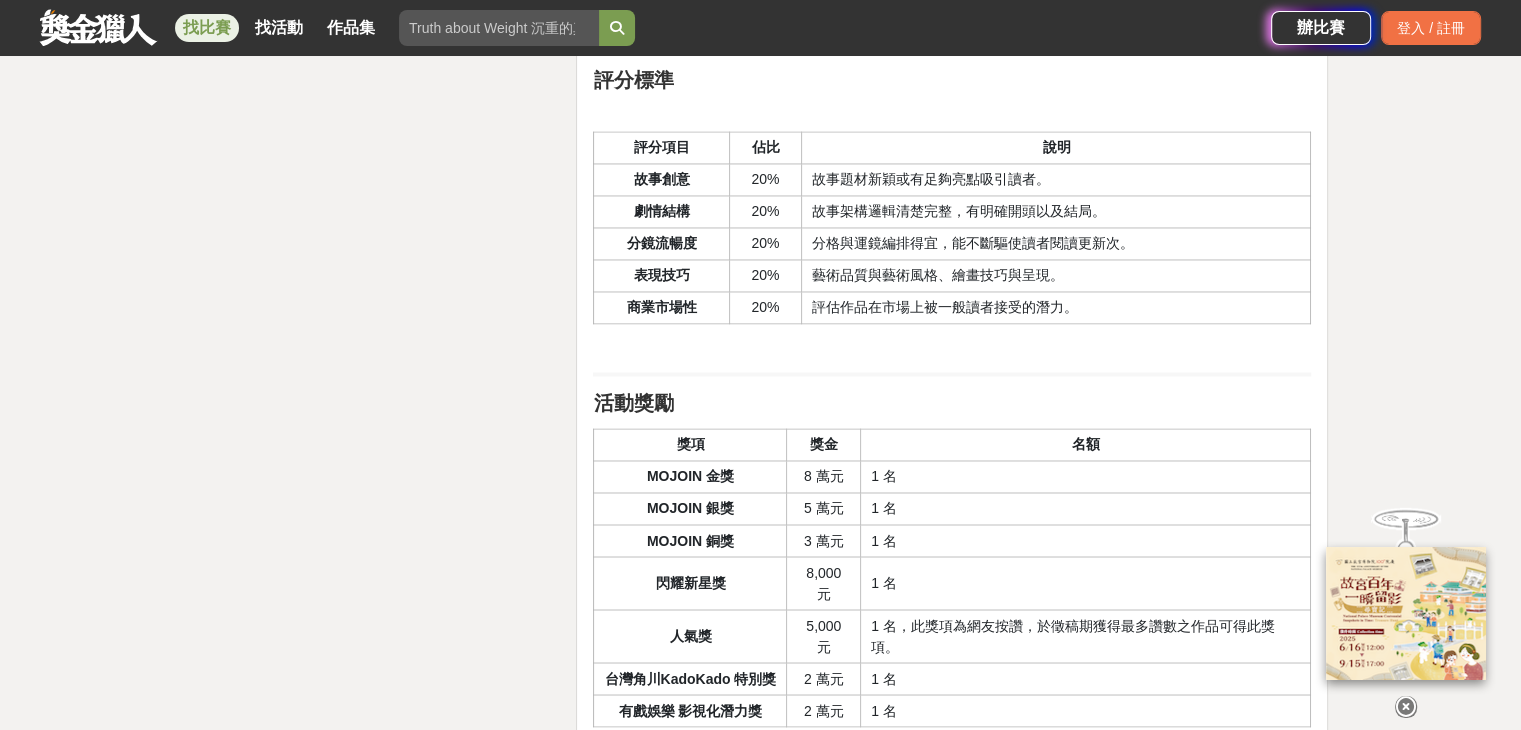 scroll, scrollTop: 3280, scrollLeft: 0, axis: vertical 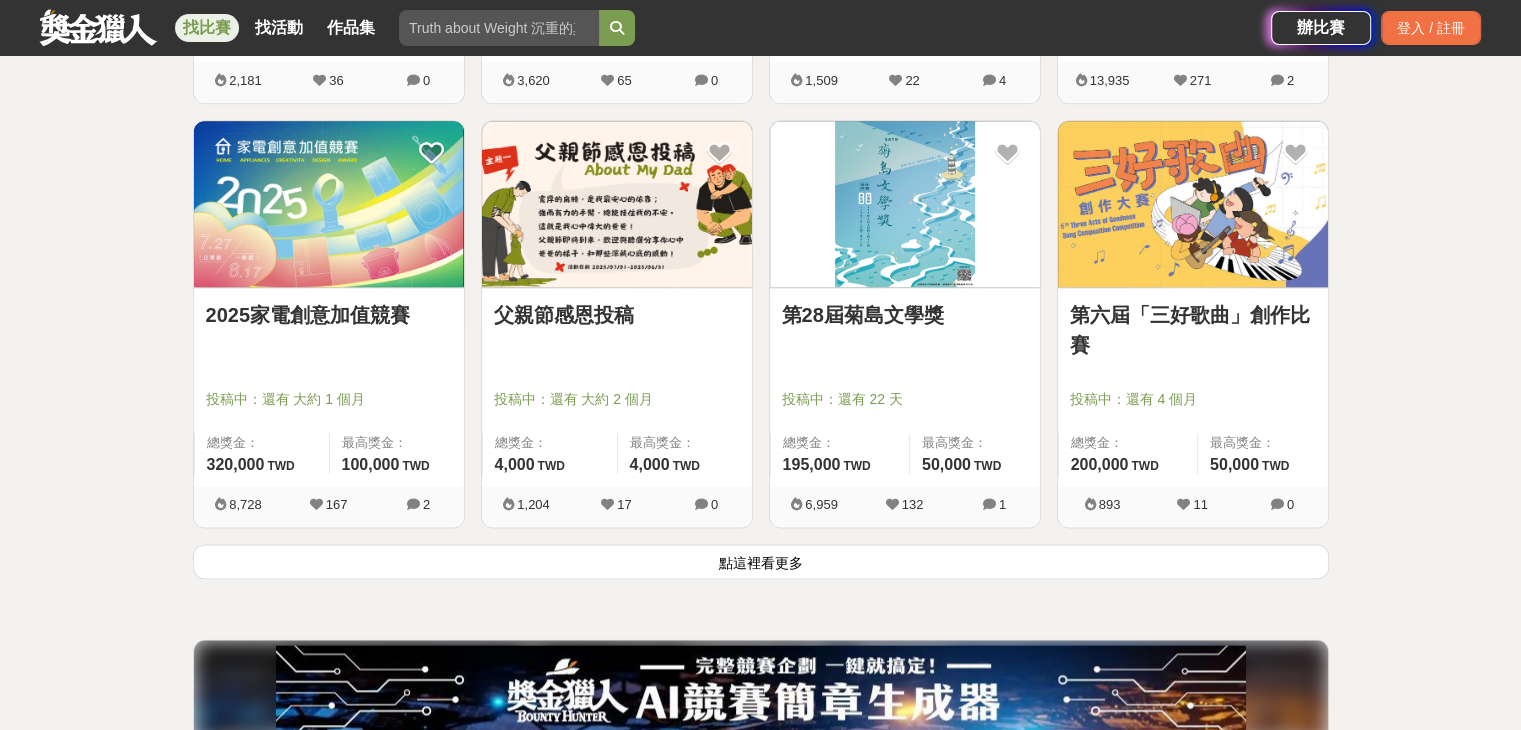 click on "點這裡看更多" at bounding box center (761, 561) 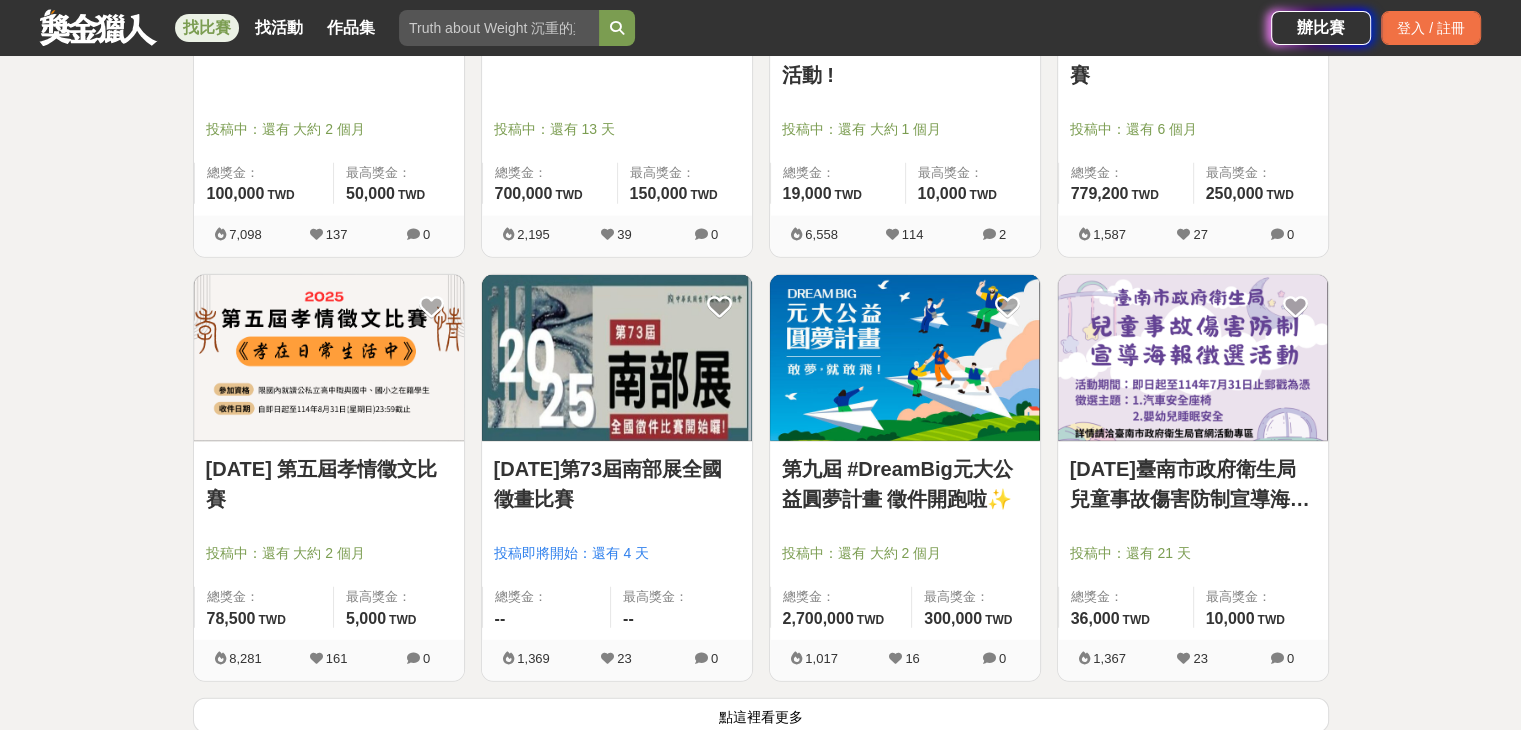 scroll, scrollTop: 12724, scrollLeft: 0, axis: vertical 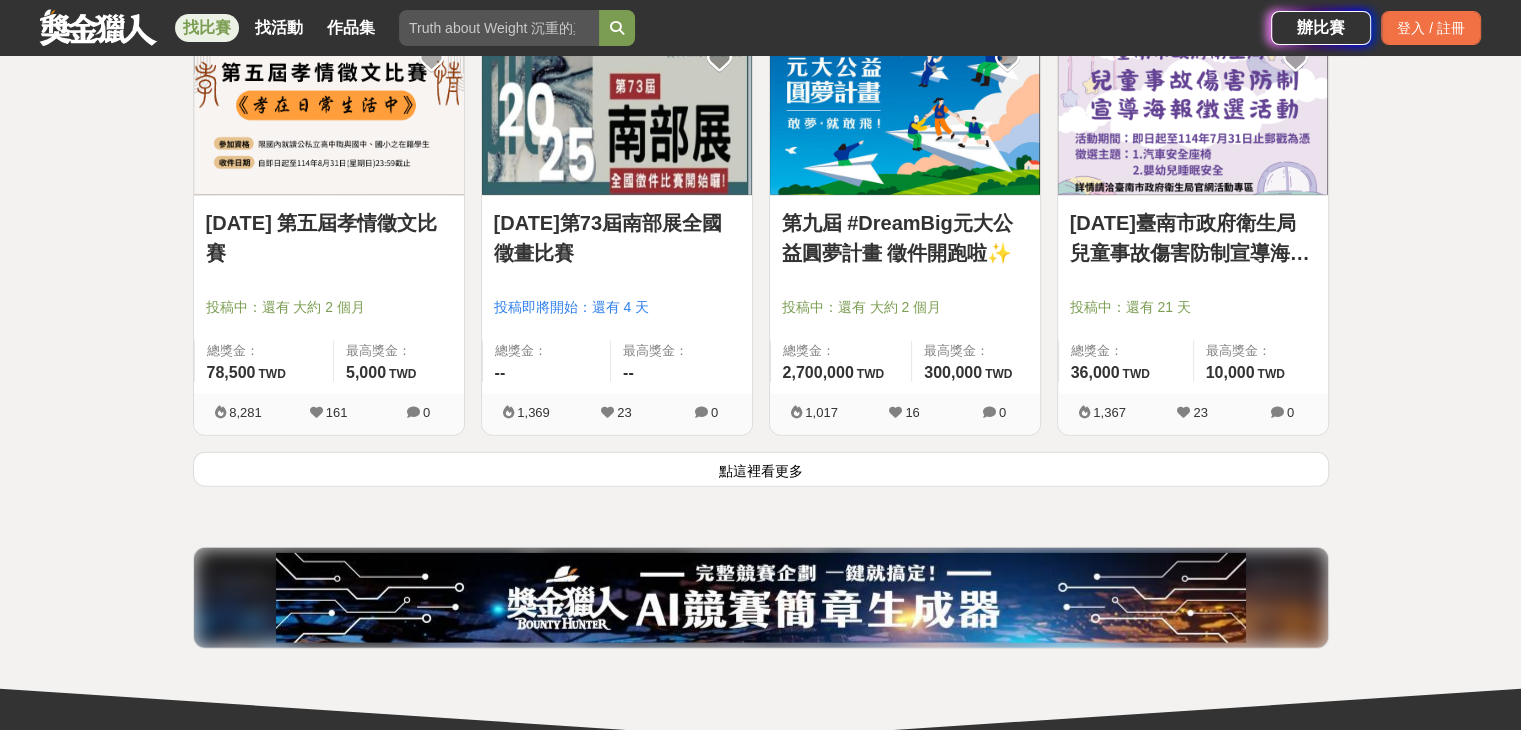 click on "點這裡看更多" at bounding box center [761, 469] 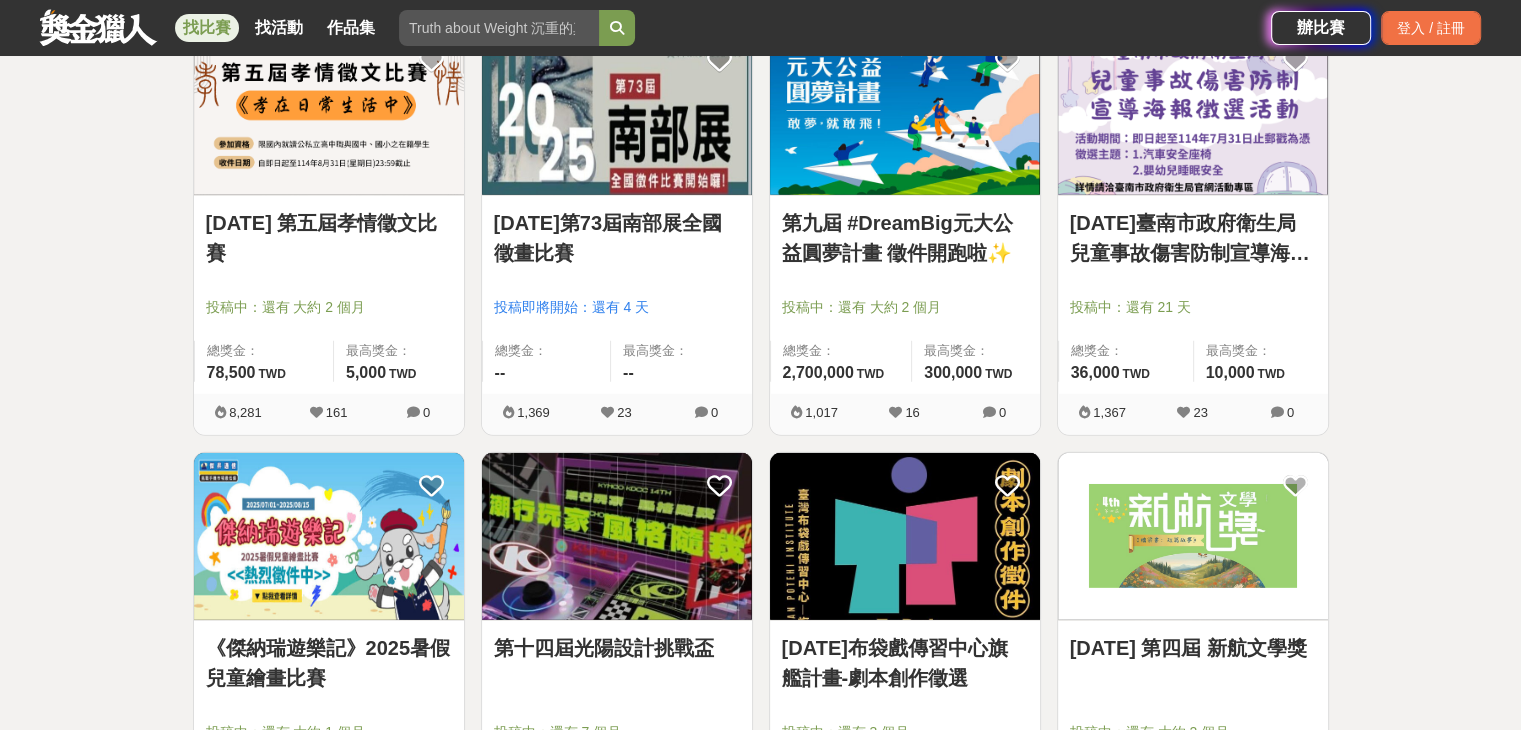 click at bounding box center (329, 536) 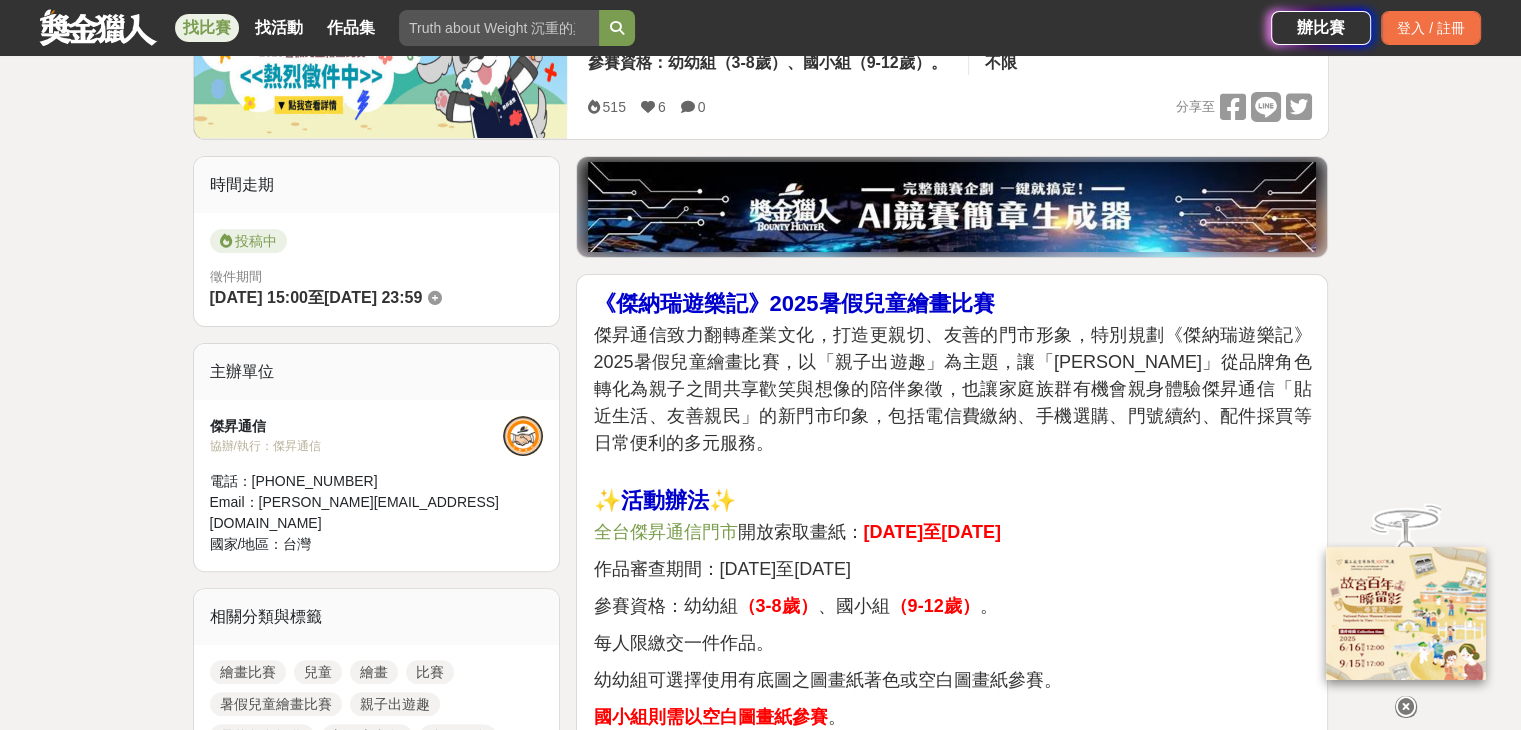 scroll, scrollTop: 480, scrollLeft: 0, axis: vertical 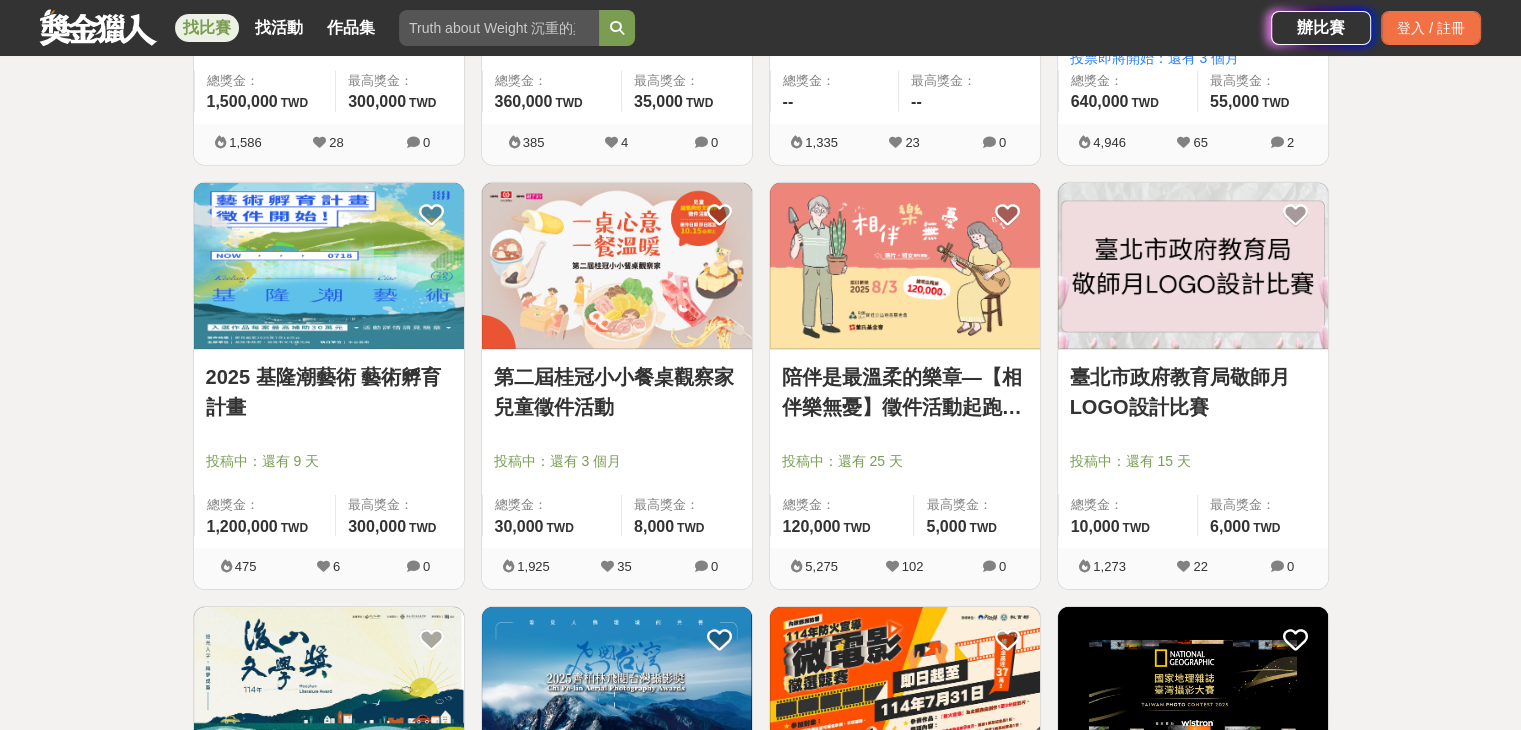 click on "臺北市政府教育局敬師月LOGO設計比賽" at bounding box center (1193, 392) 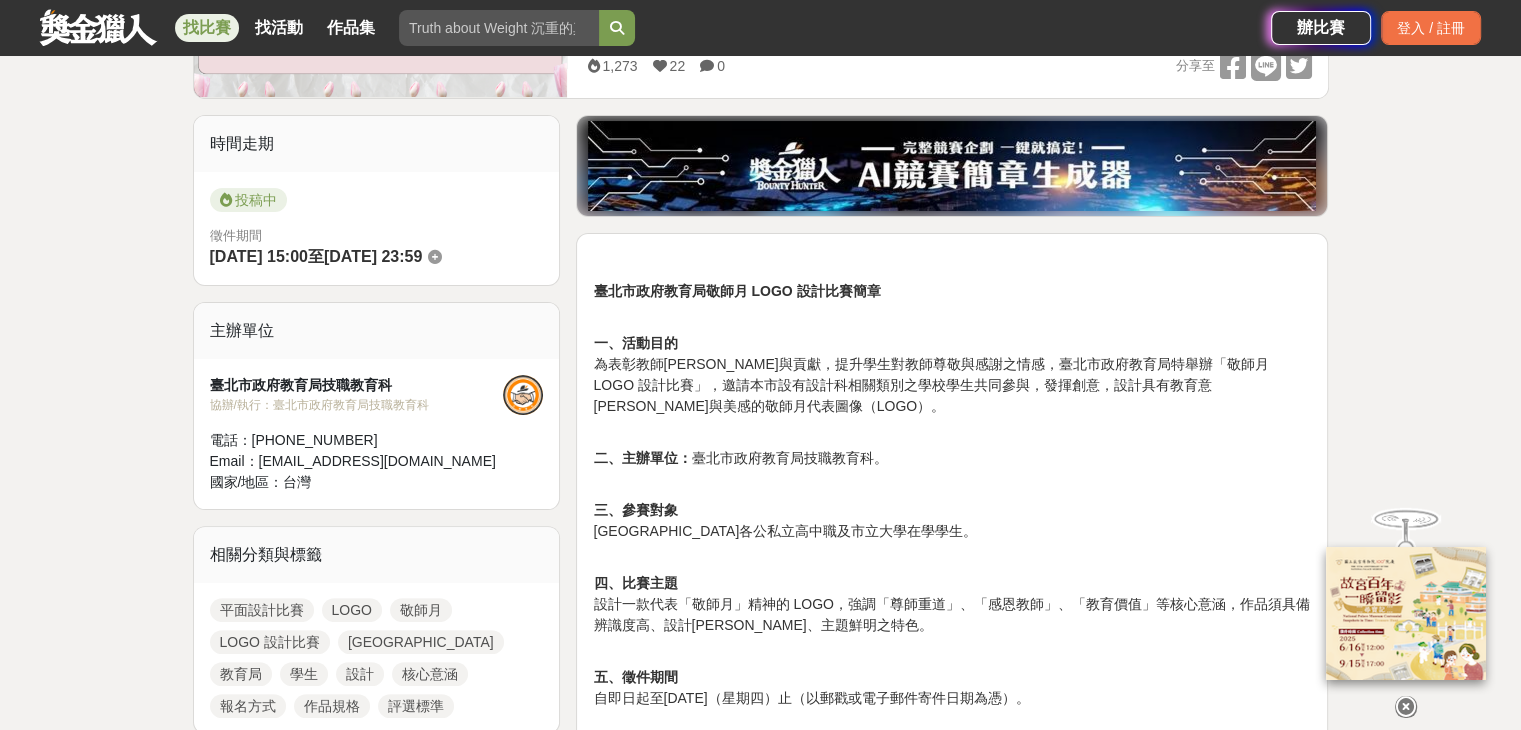 scroll, scrollTop: 600, scrollLeft: 0, axis: vertical 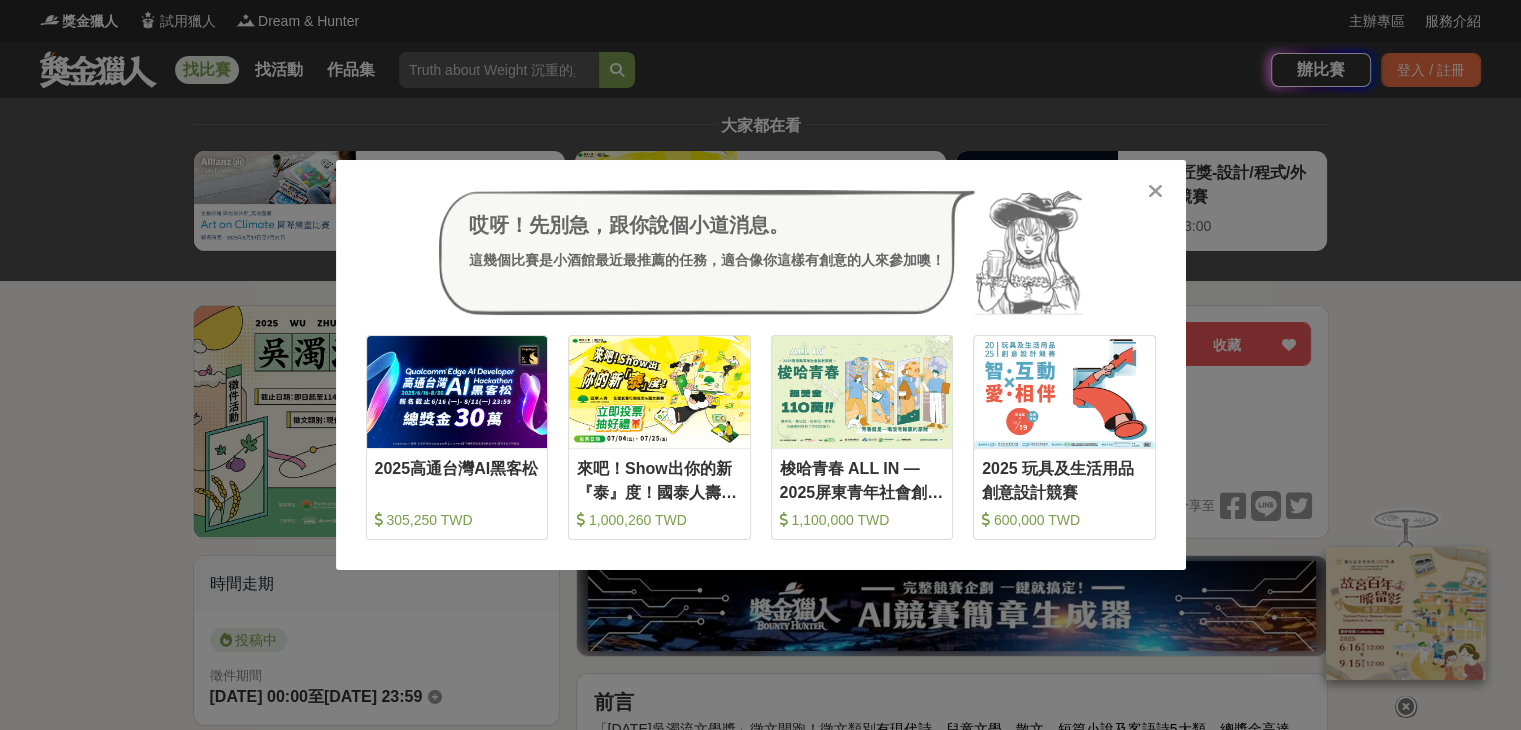 click at bounding box center (1155, 191) 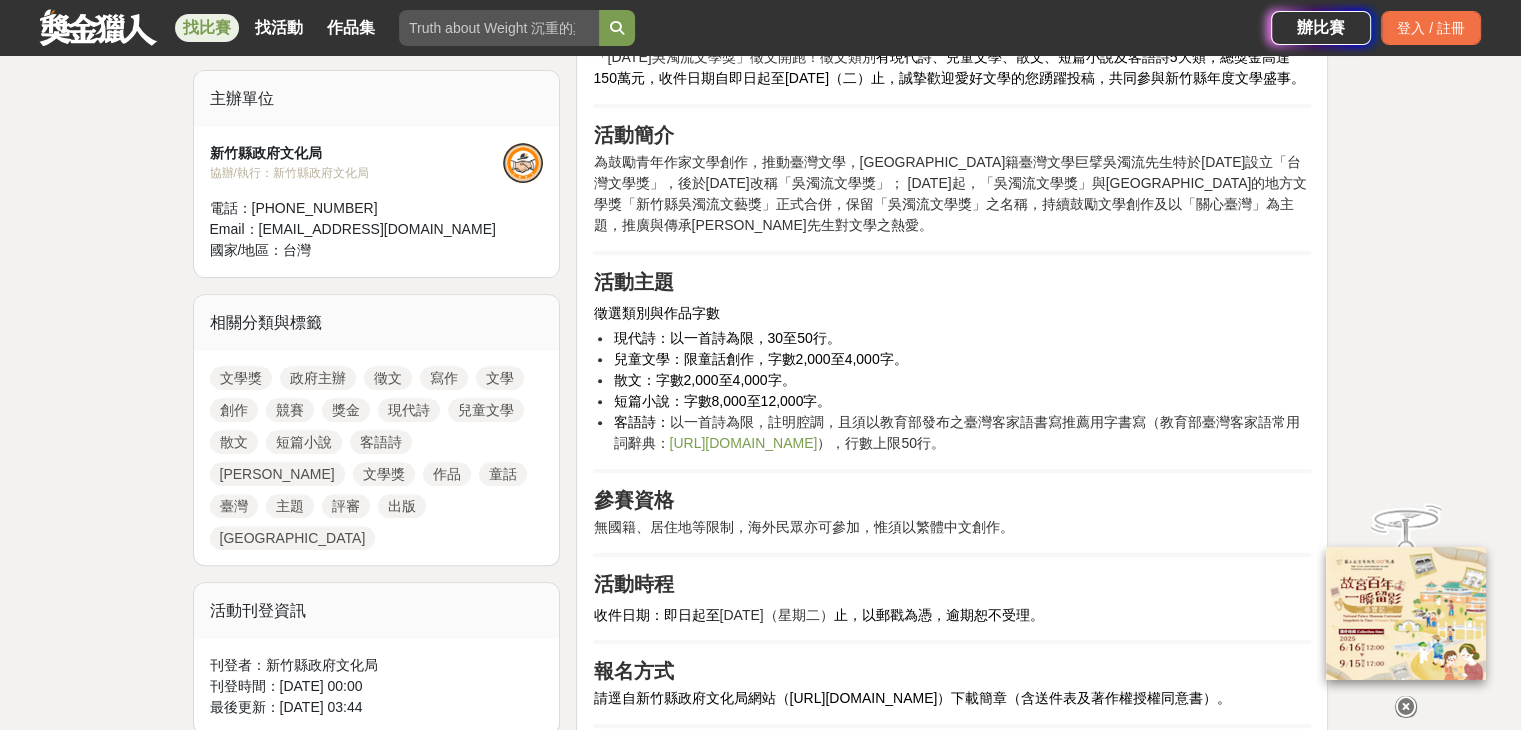 scroll, scrollTop: 720, scrollLeft: 0, axis: vertical 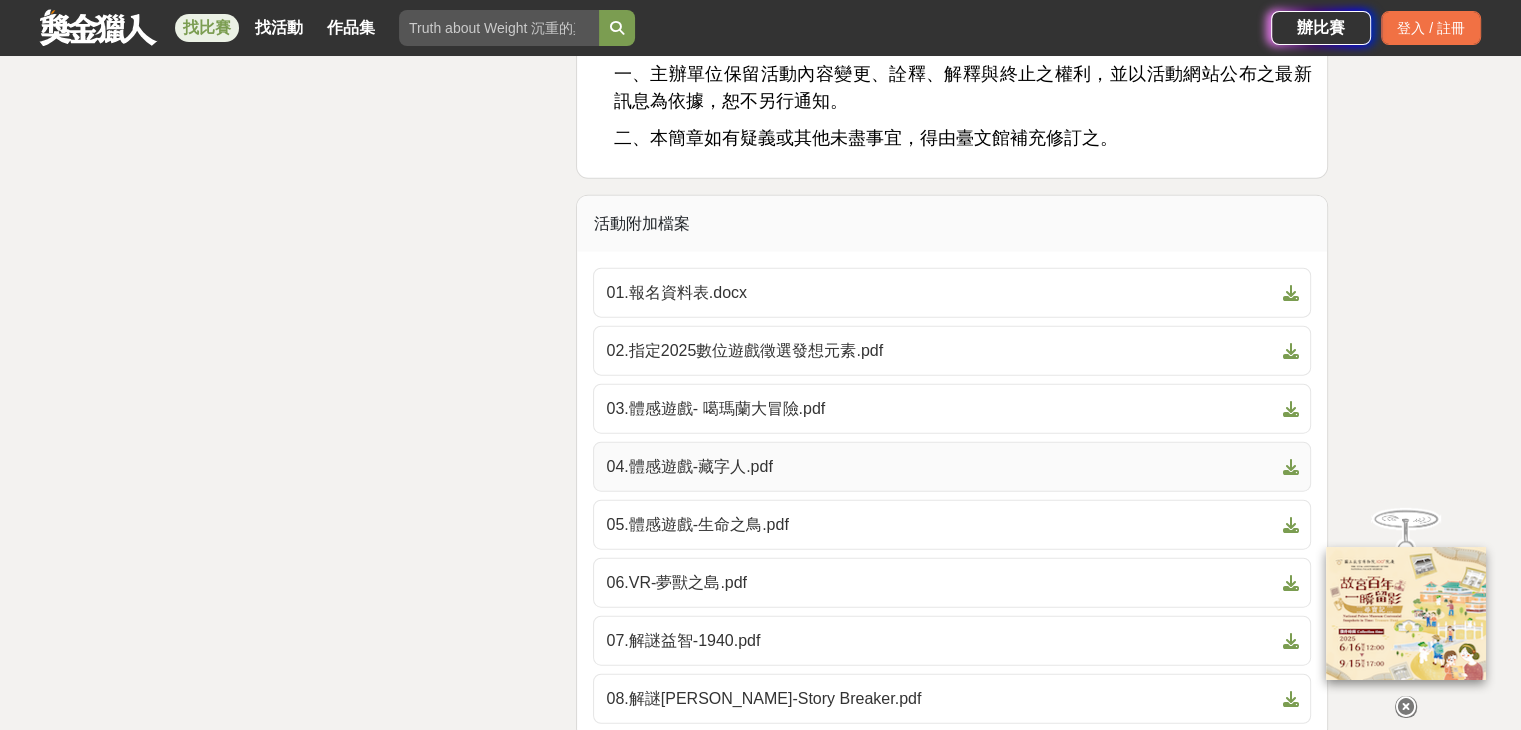 click on "04.體感遊戲-藏字人.pdf" at bounding box center [952, 467] 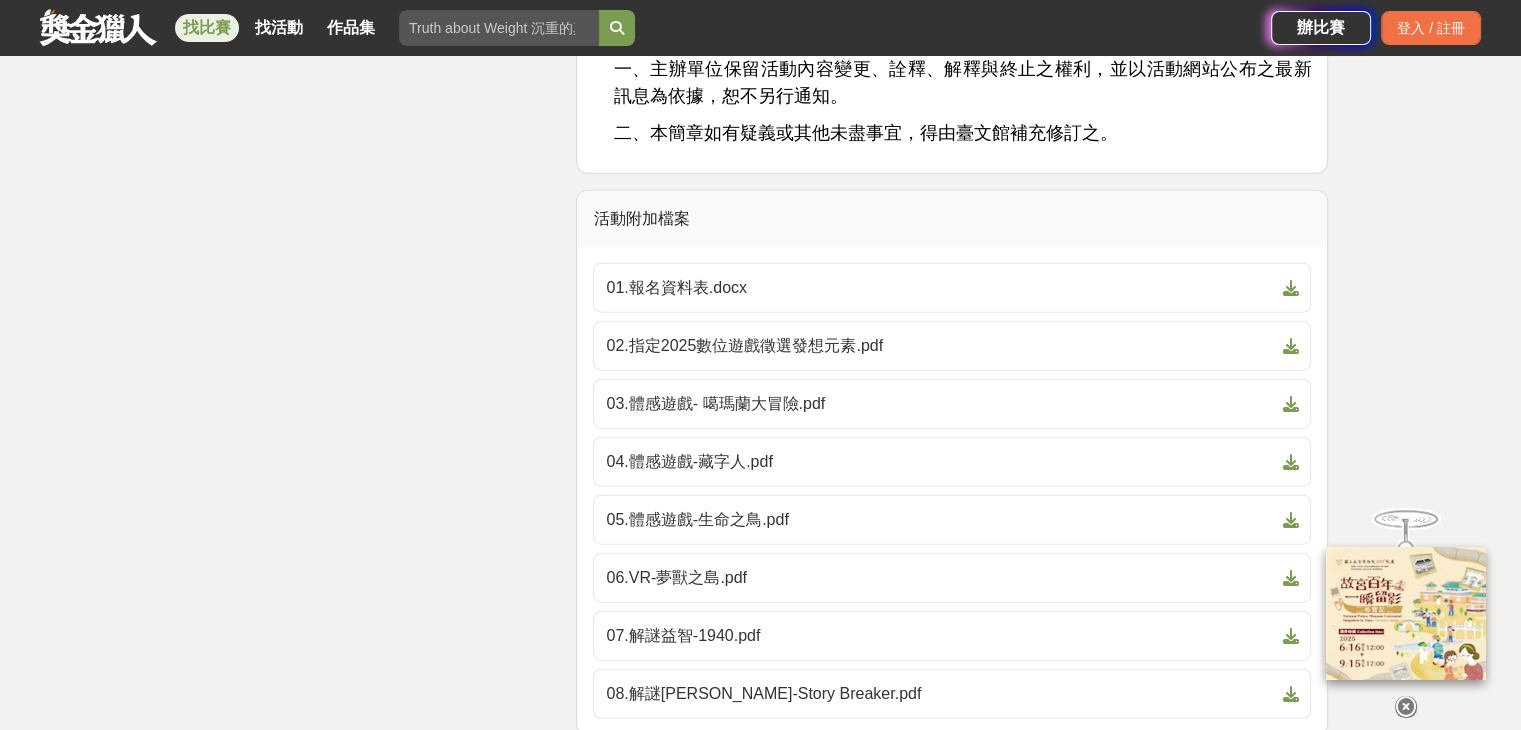 scroll, scrollTop: 4751, scrollLeft: 0, axis: vertical 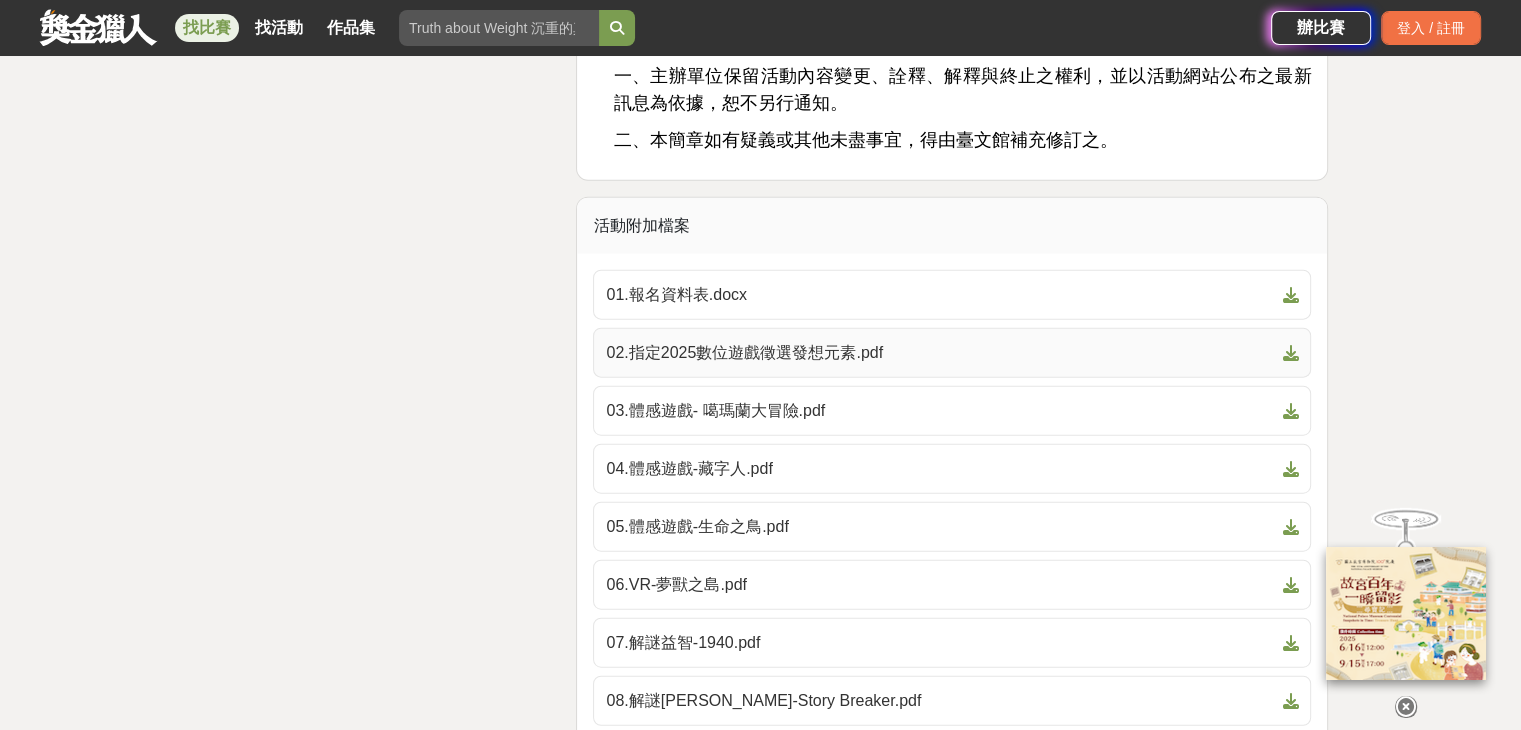 click on "02.指定2025數位遊戲徵選發想元素.pdf" at bounding box center (952, 353) 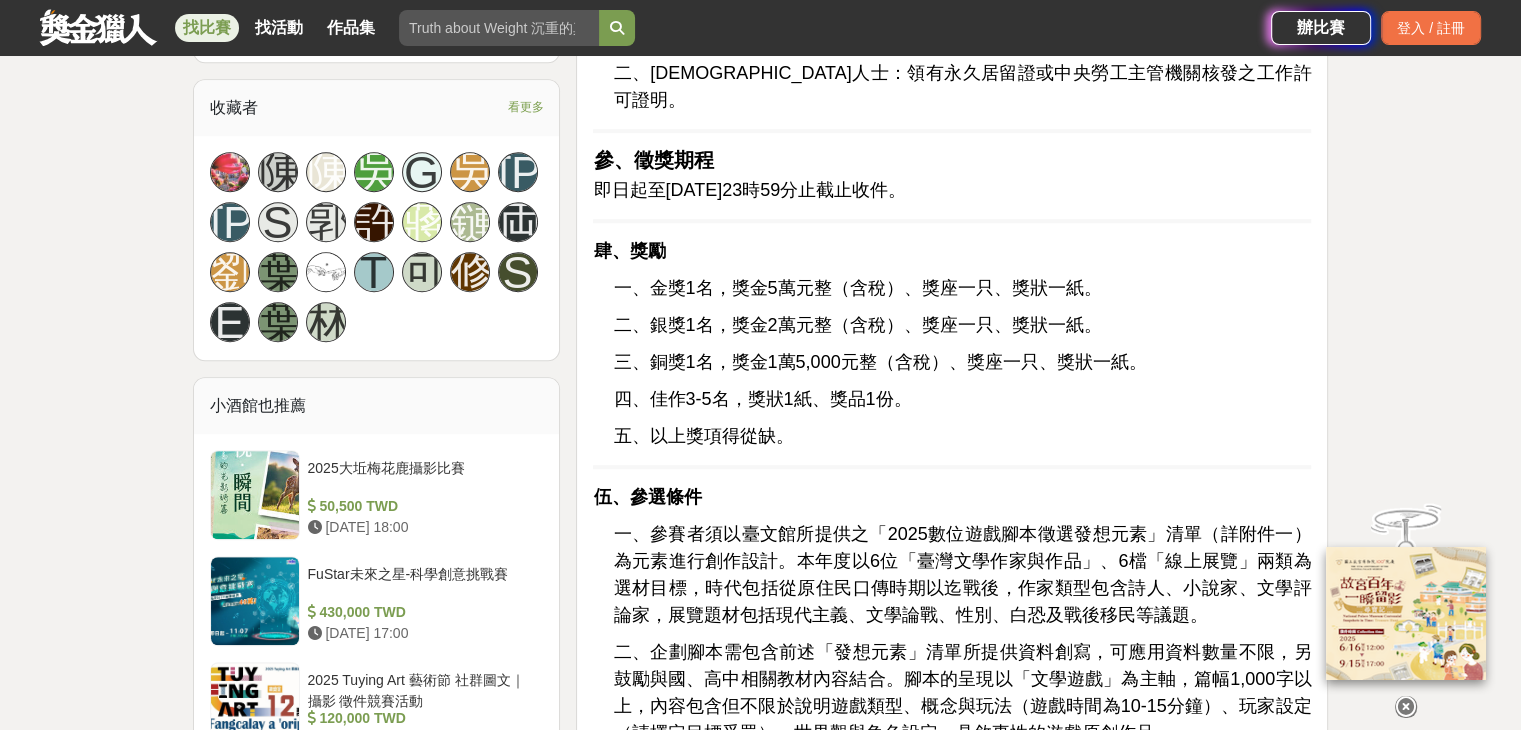 scroll, scrollTop: 1198, scrollLeft: 0, axis: vertical 